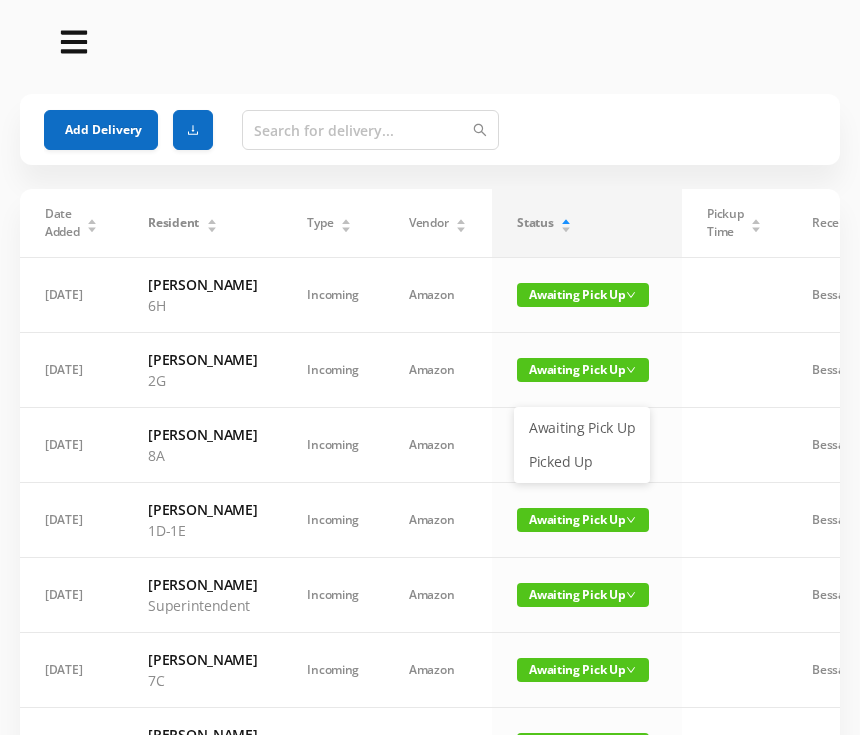 scroll, scrollTop: 0, scrollLeft: 0, axis: both 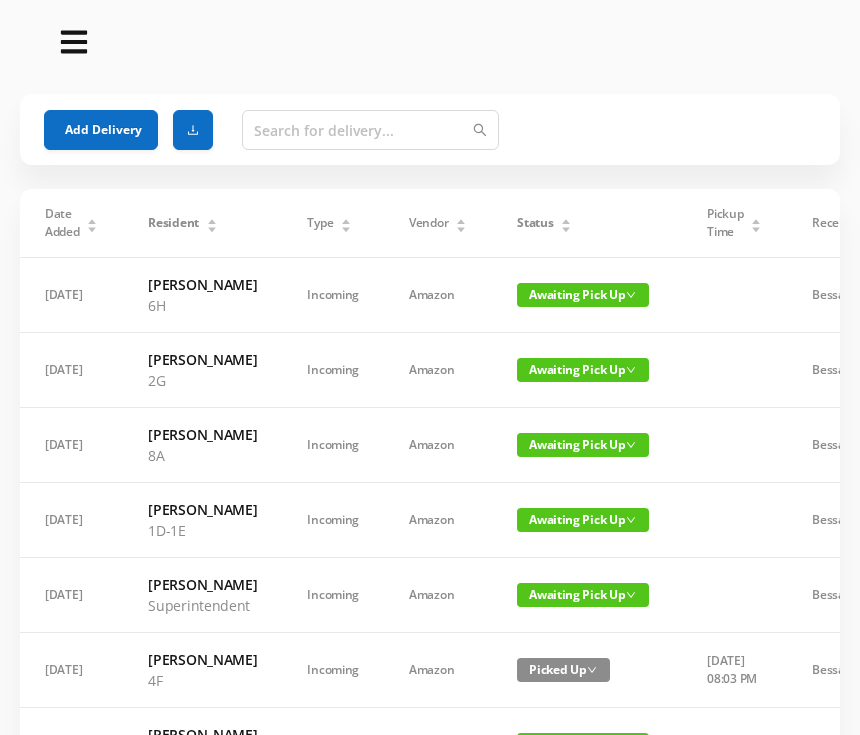 click on "Awaiting Pick Up" at bounding box center [583, 295] 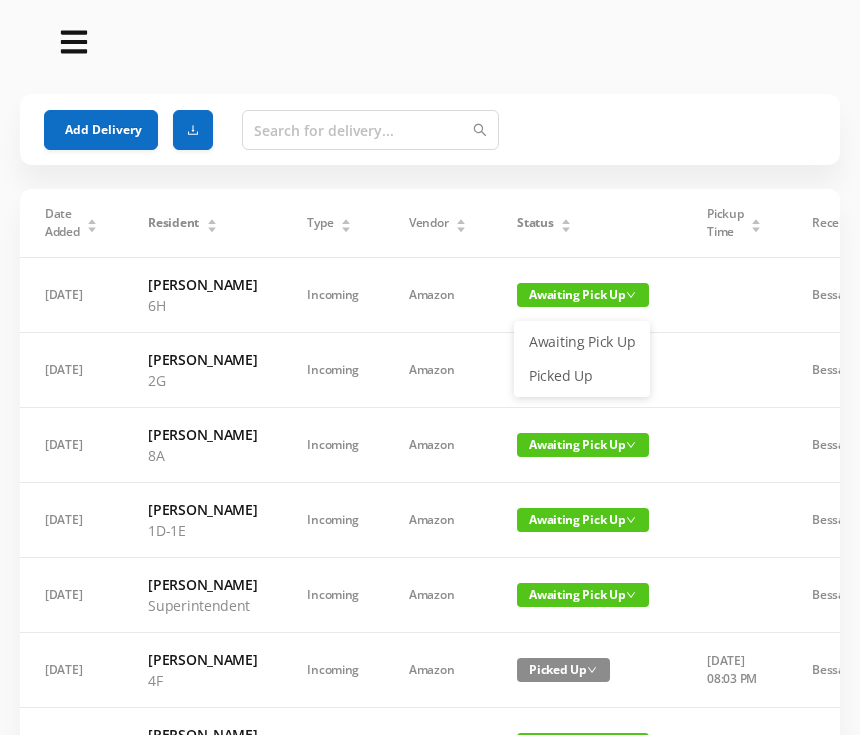 click on "Picked Up" at bounding box center [582, 376] 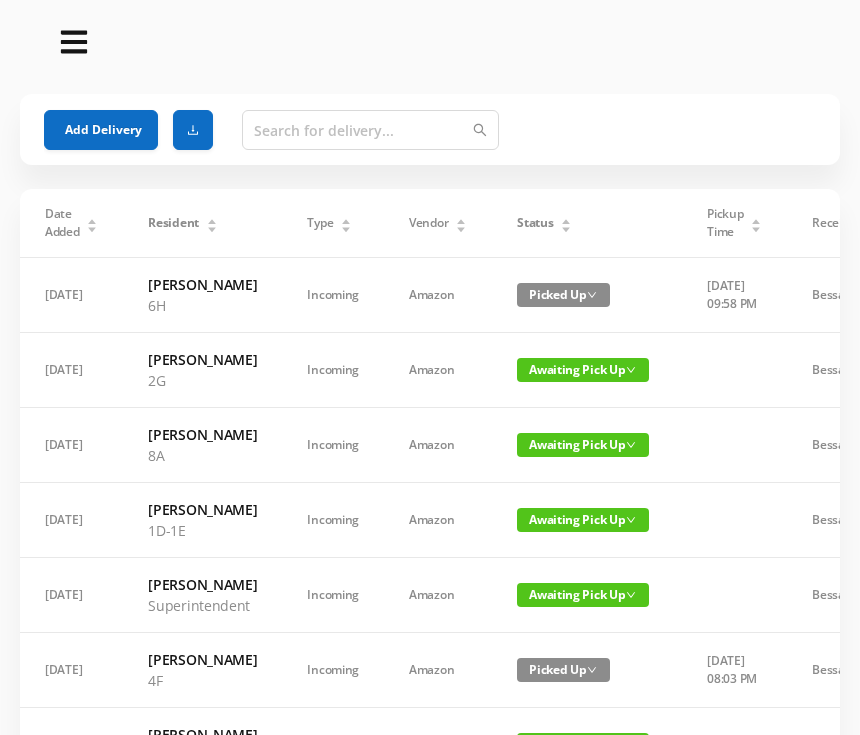 click on "Status" at bounding box center (544, 223) 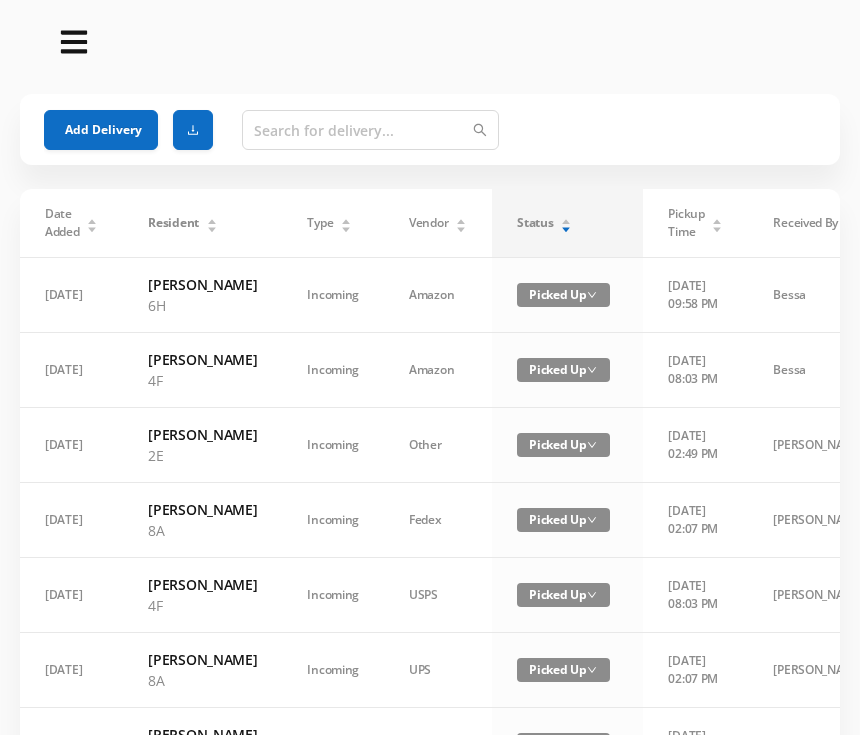 click on "Status" at bounding box center (544, 223) 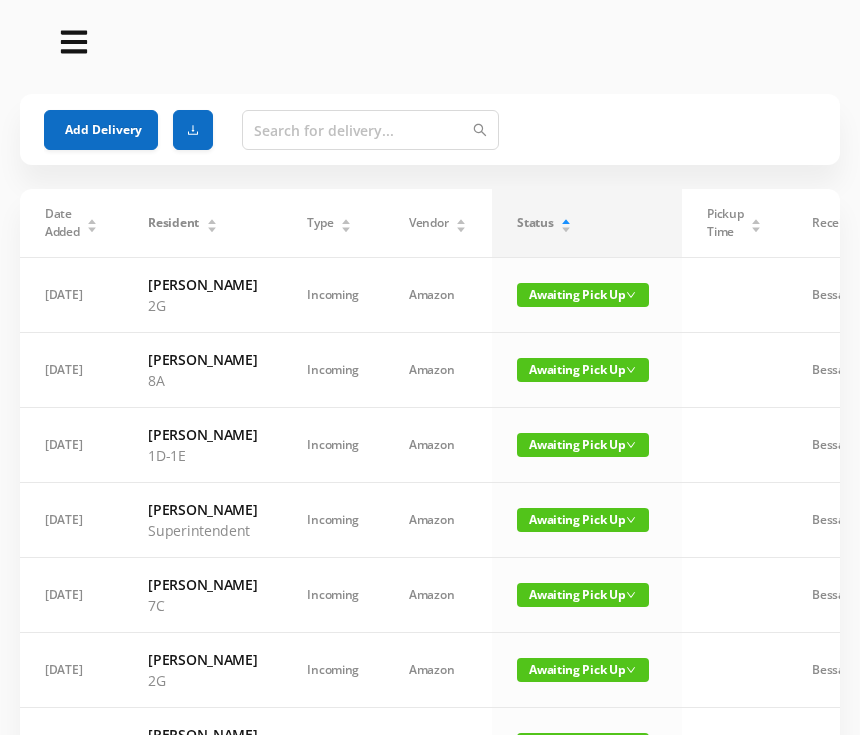 click on "Awaiting Pick Up" at bounding box center [583, 295] 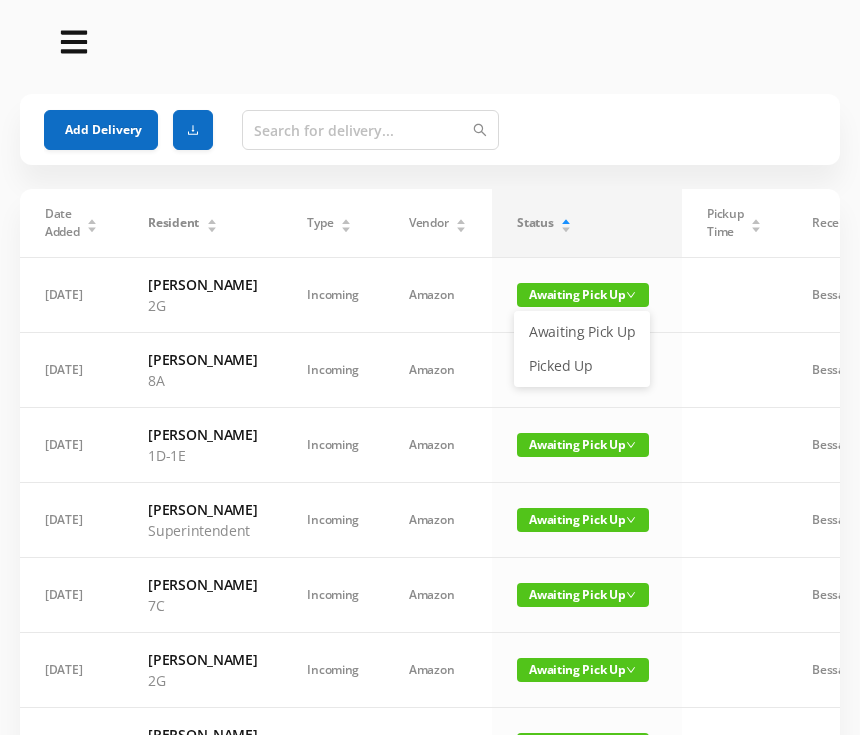 click on "Picked Up" at bounding box center (582, 366) 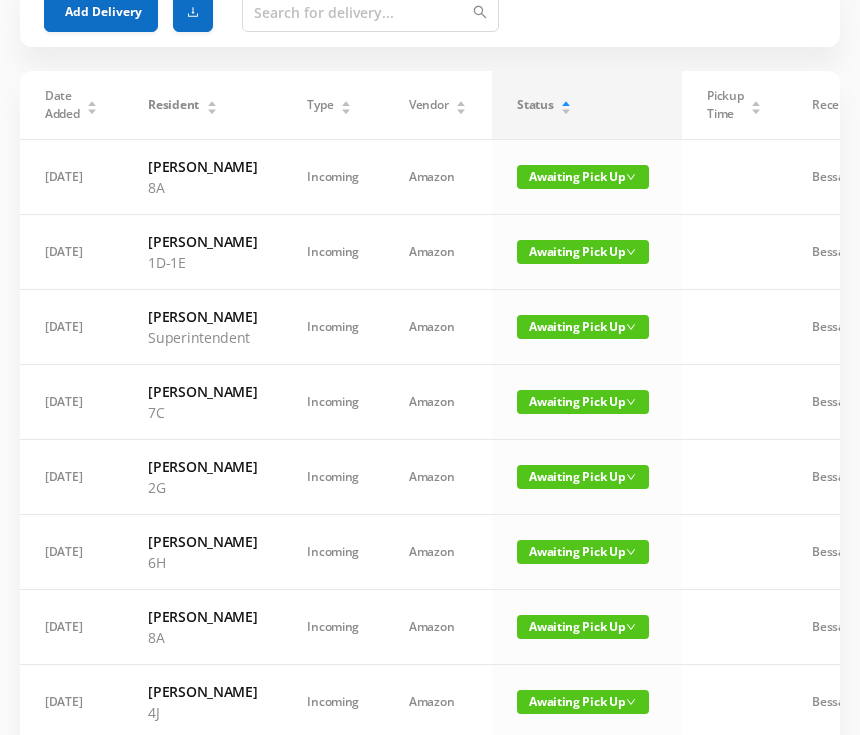 scroll, scrollTop: 118, scrollLeft: 0, axis: vertical 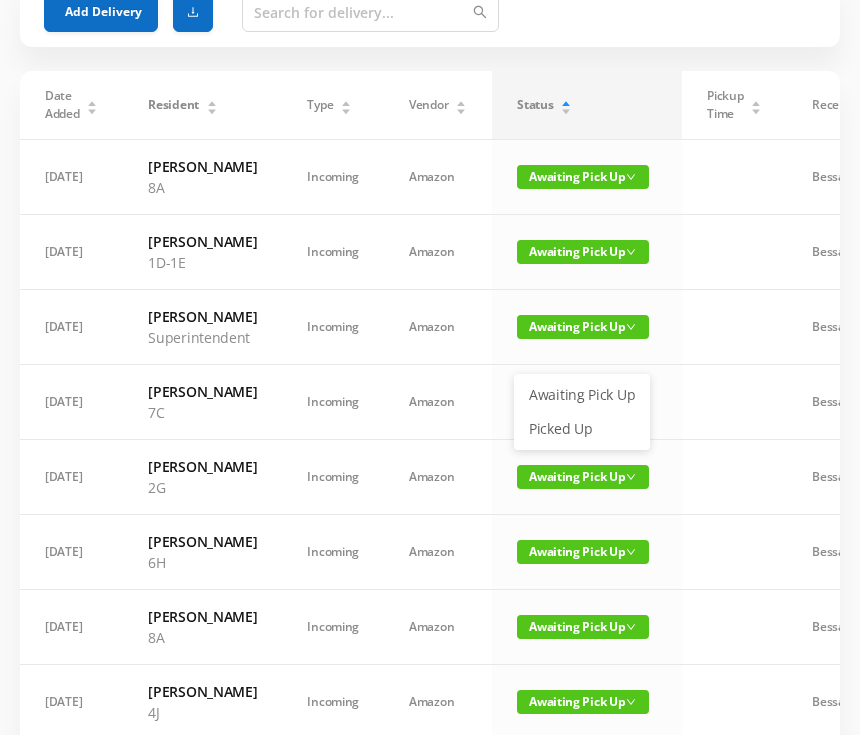 click on "Picked Up" at bounding box center (582, 429) 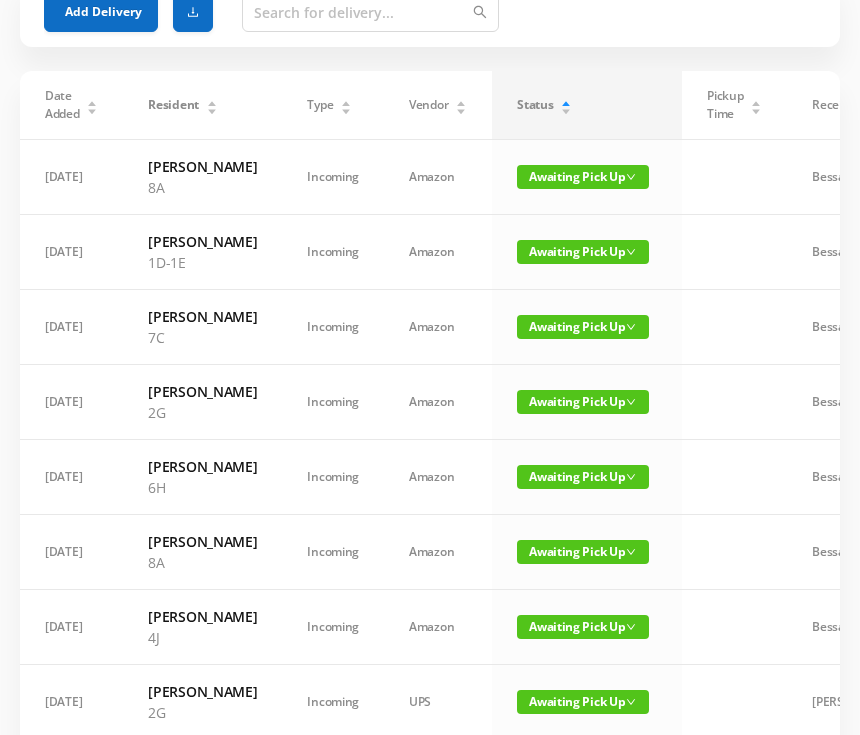 click on "Awaiting Pick Up" at bounding box center [583, 402] 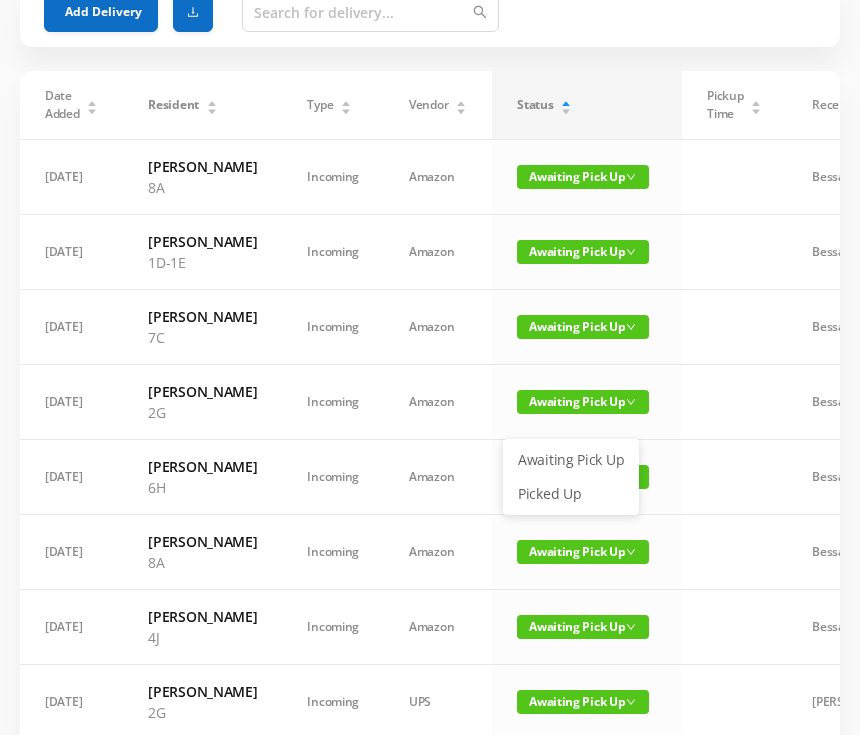 click on "Picked Up" at bounding box center (571, 494) 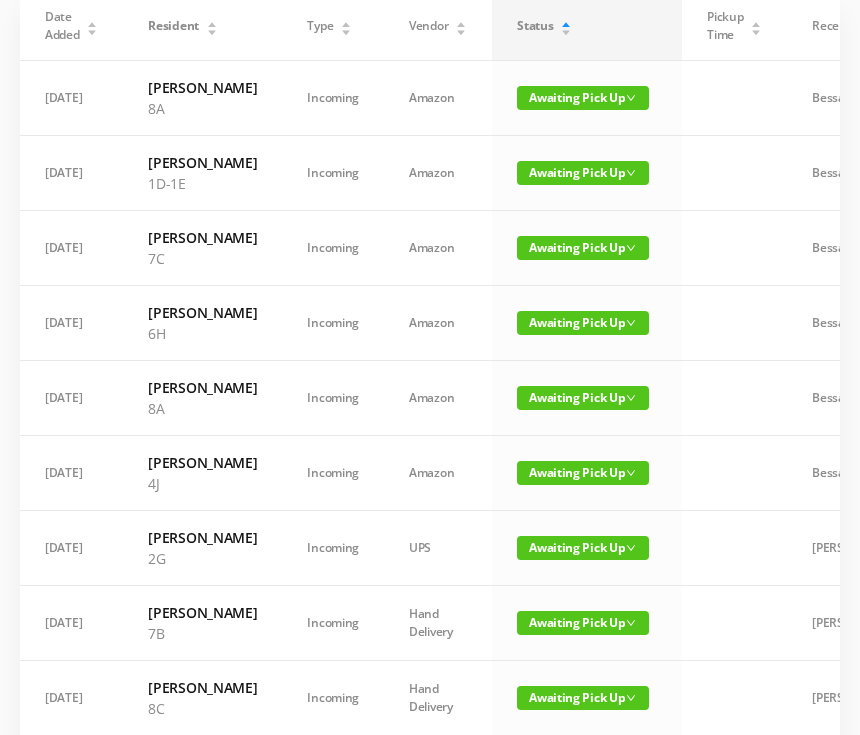 scroll, scrollTop: 199, scrollLeft: 0, axis: vertical 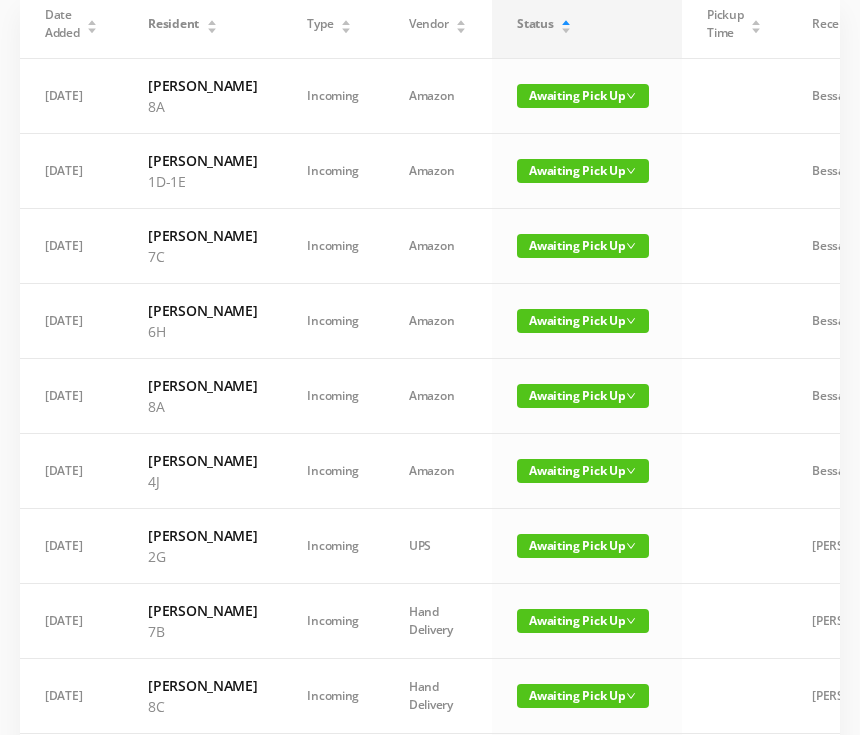 click on "Awaiting Pick Up" at bounding box center (583, 321) 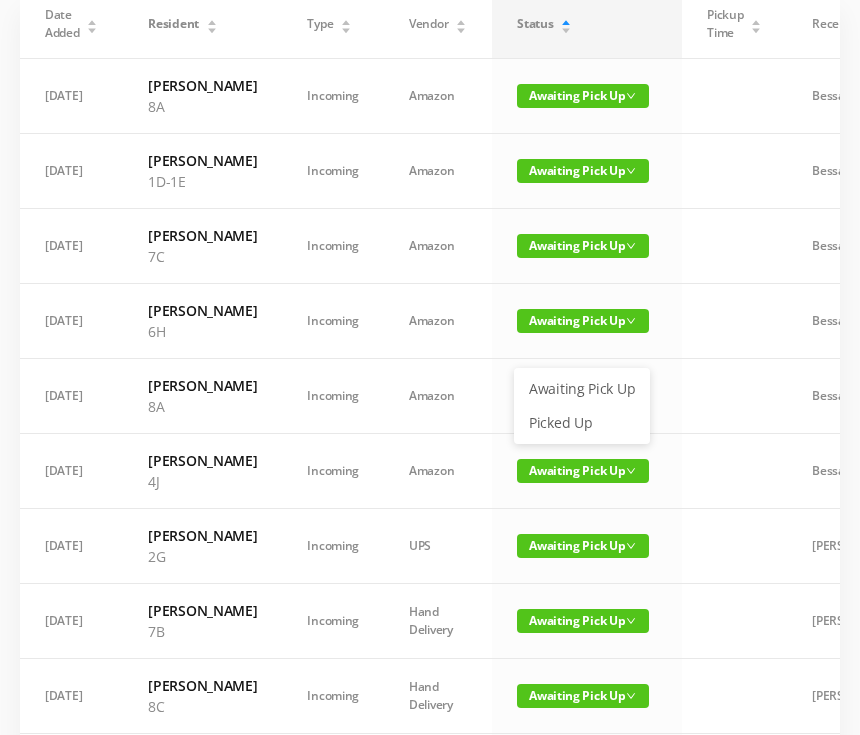 click on "Picked Up" at bounding box center (582, 423) 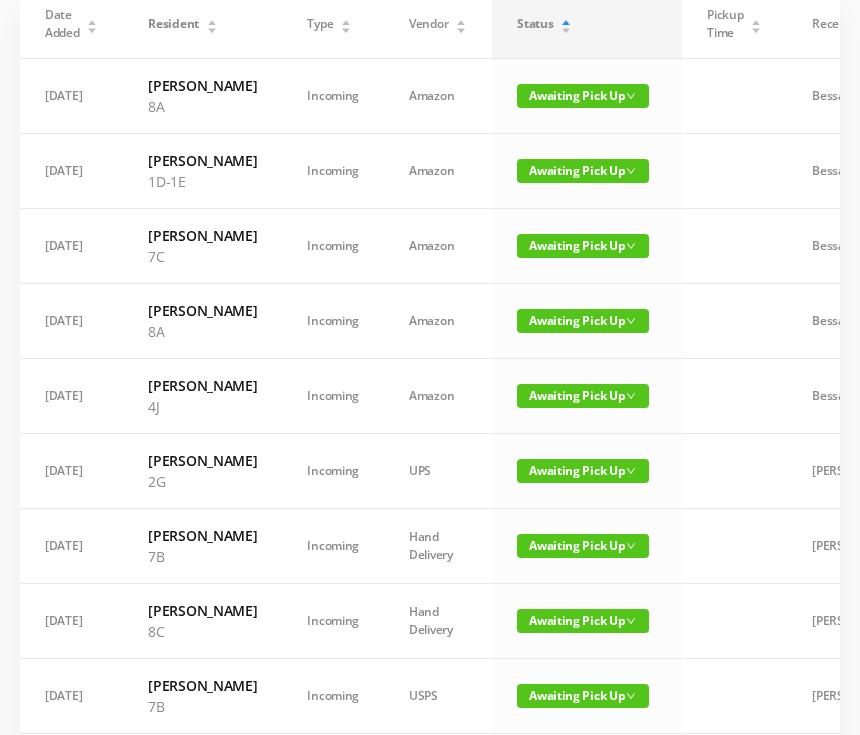 click on "Awaiting Pick Up" at bounding box center (583, 471) 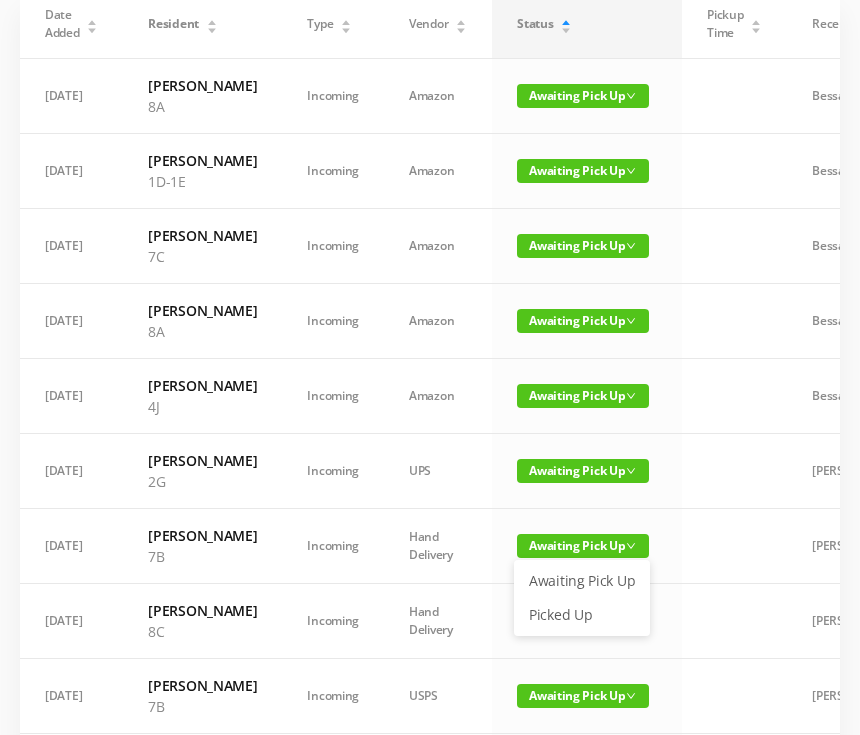 click on "Picked Up" at bounding box center (582, 615) 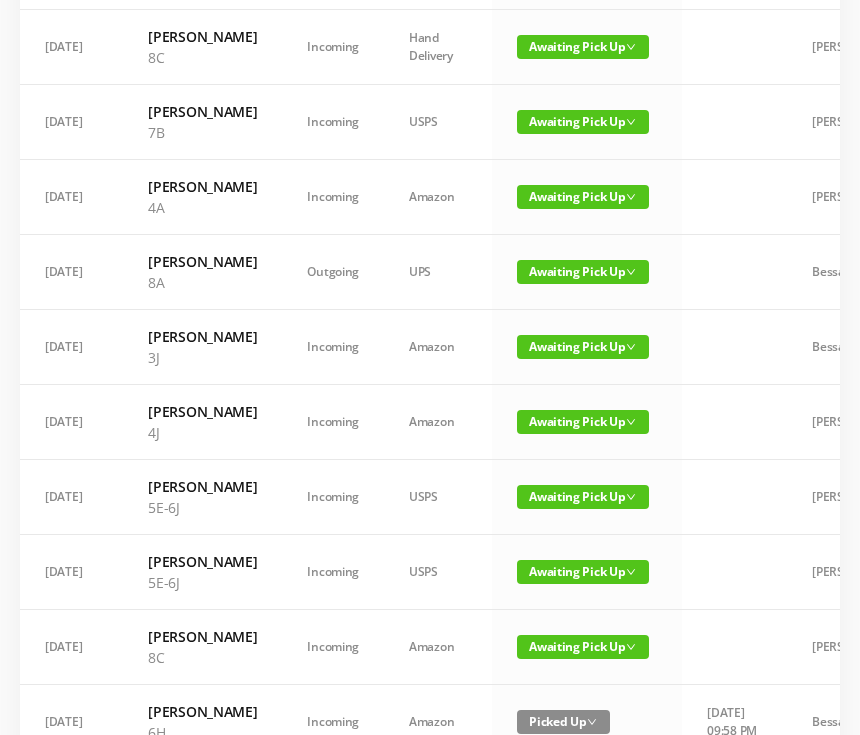 scroll, scrollTop: 699, scrollLeft: 0, axis: vertical 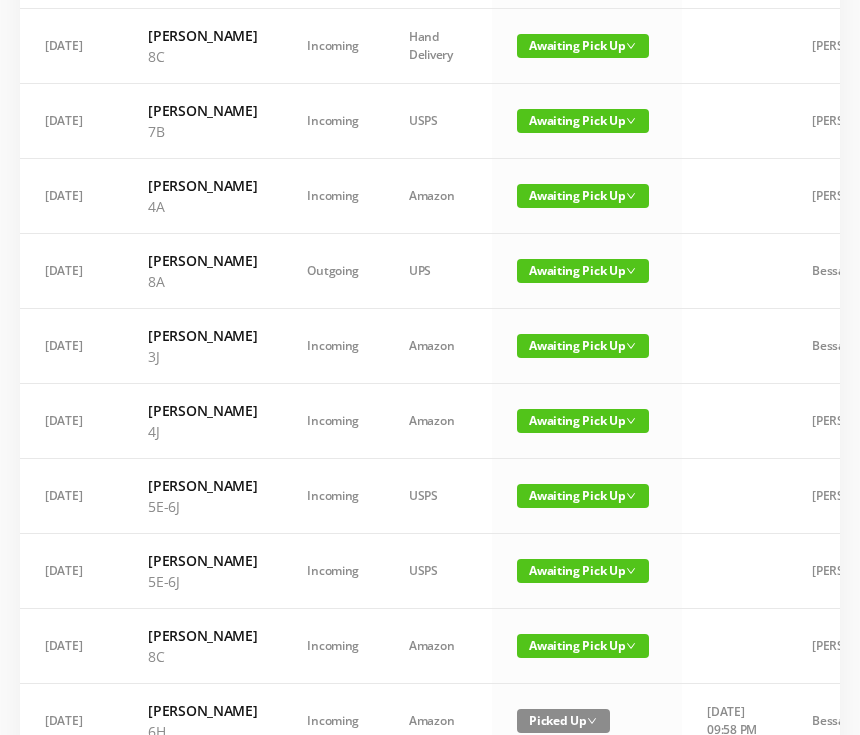 click on "Awaiting Pick Up" at bounding box center [583, 346] 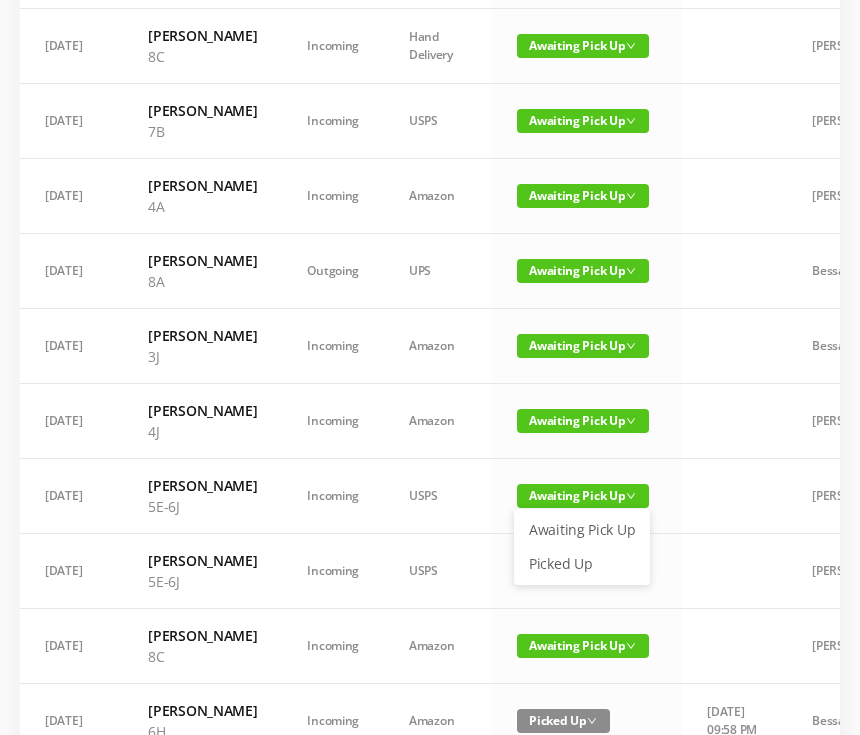 click on "Picked Up" at bounding box center (582, 564) 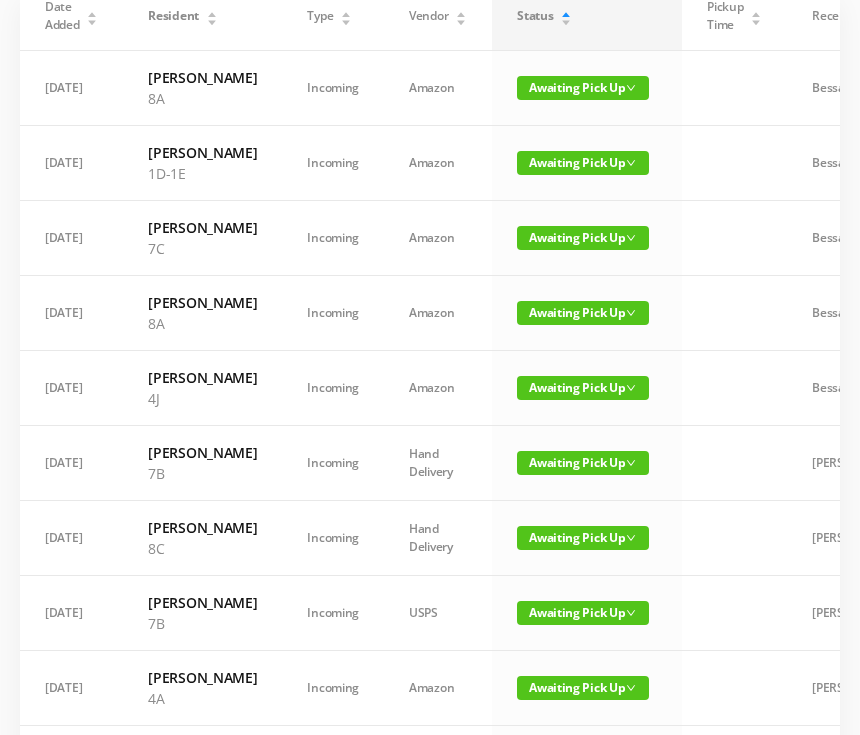 scroll, scrollTop: 206, scrollLeft: 0, axis: vertical 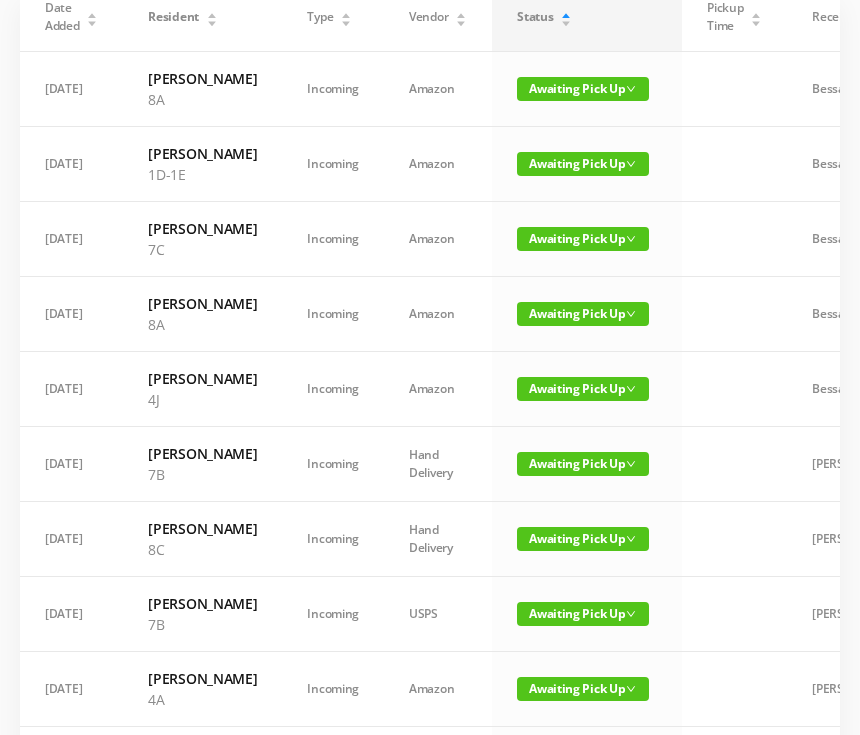 click on "Awaiting Pick Up" at bounding box center (583, 164) 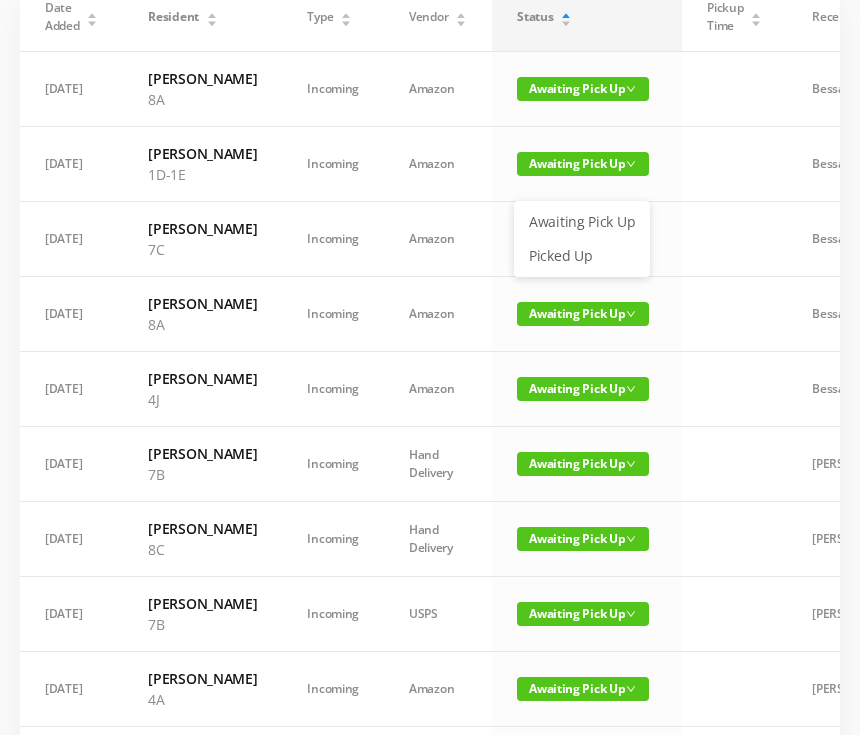 click on "Picked Up" at bounding box center [582, 256] 